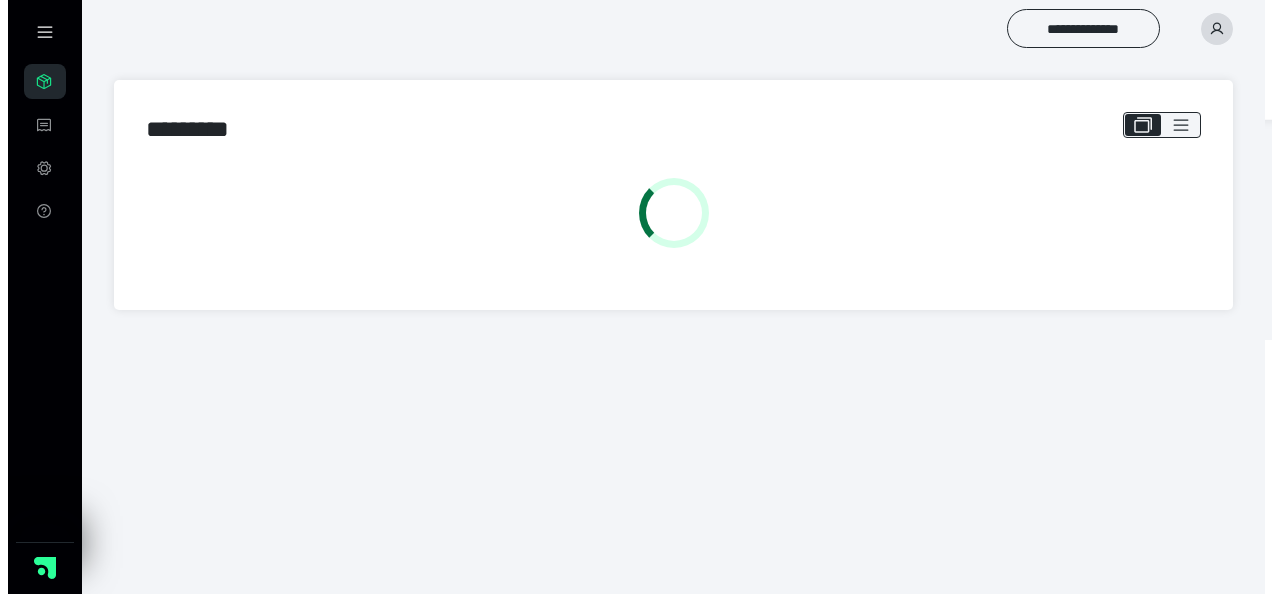 scroll, scrollTop: 0, scrollLeft: 0, axis: both 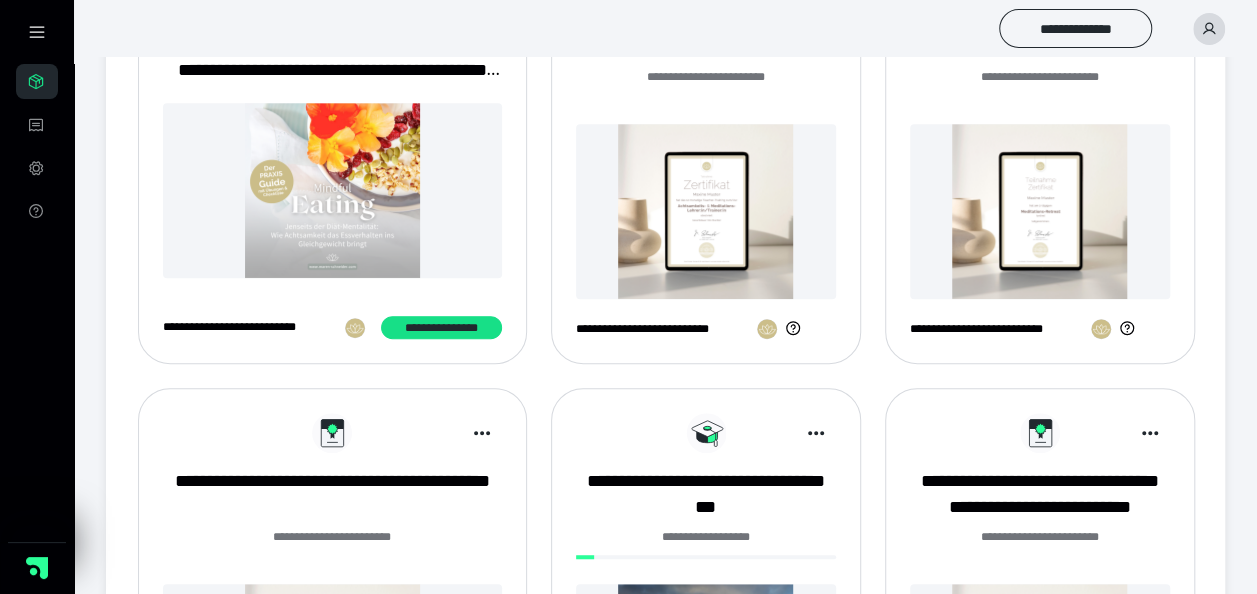 click at bounding box center [706, 211] 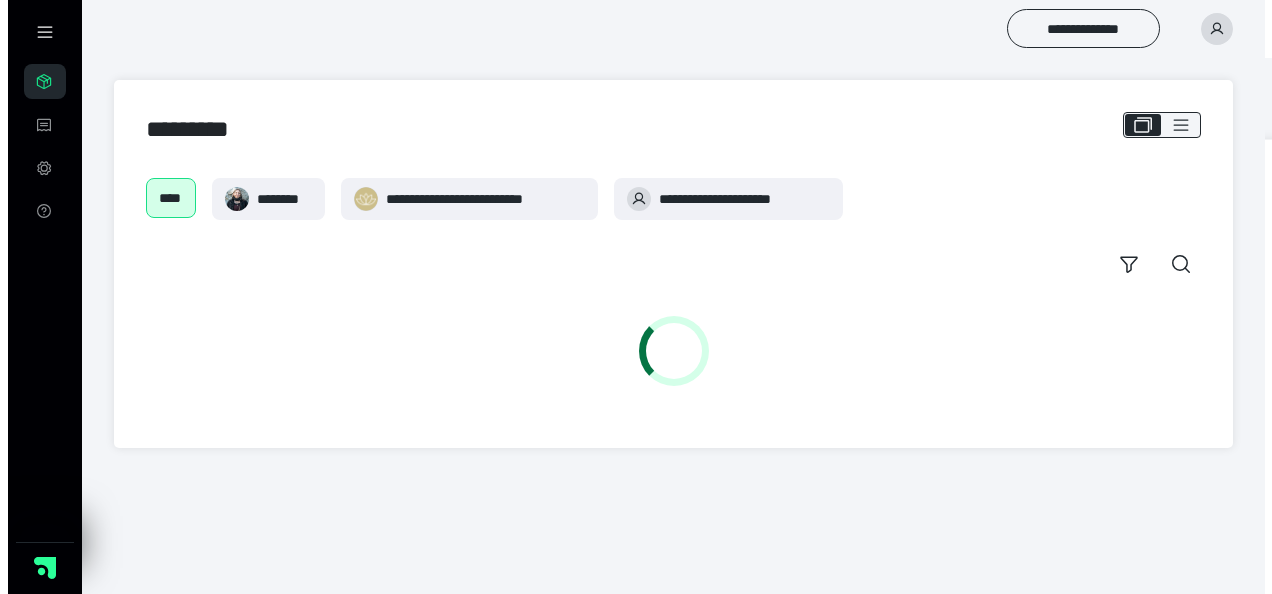 scroll, scrollTop: 0, scrollLeft: 0, axis: both 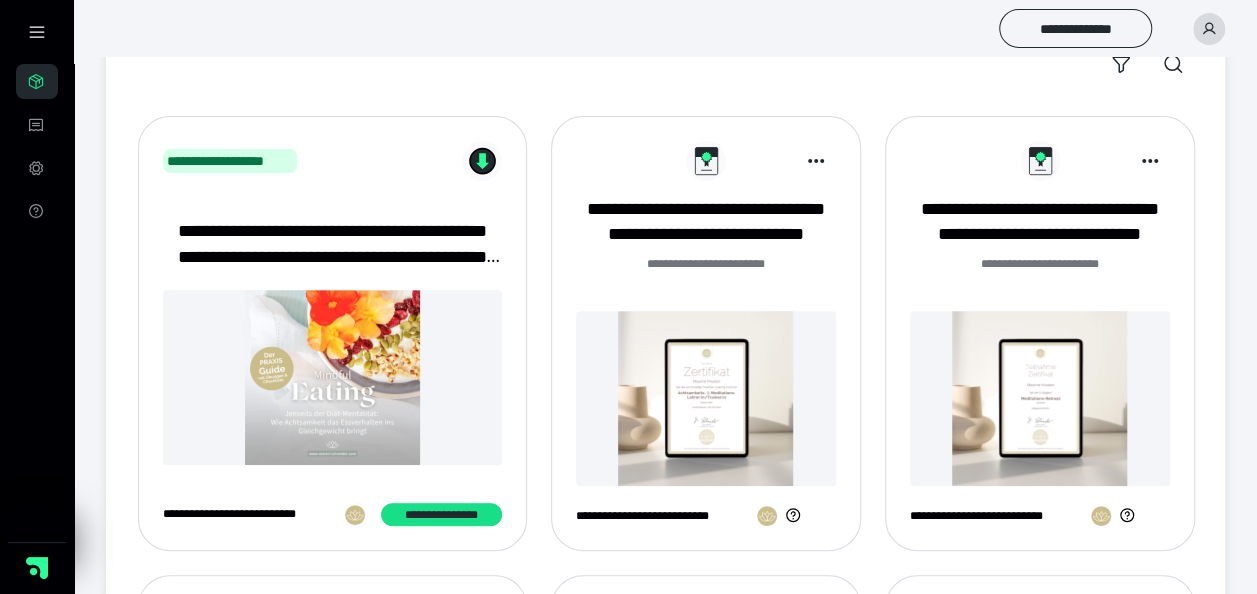 click at bounding box center [1040, 398] 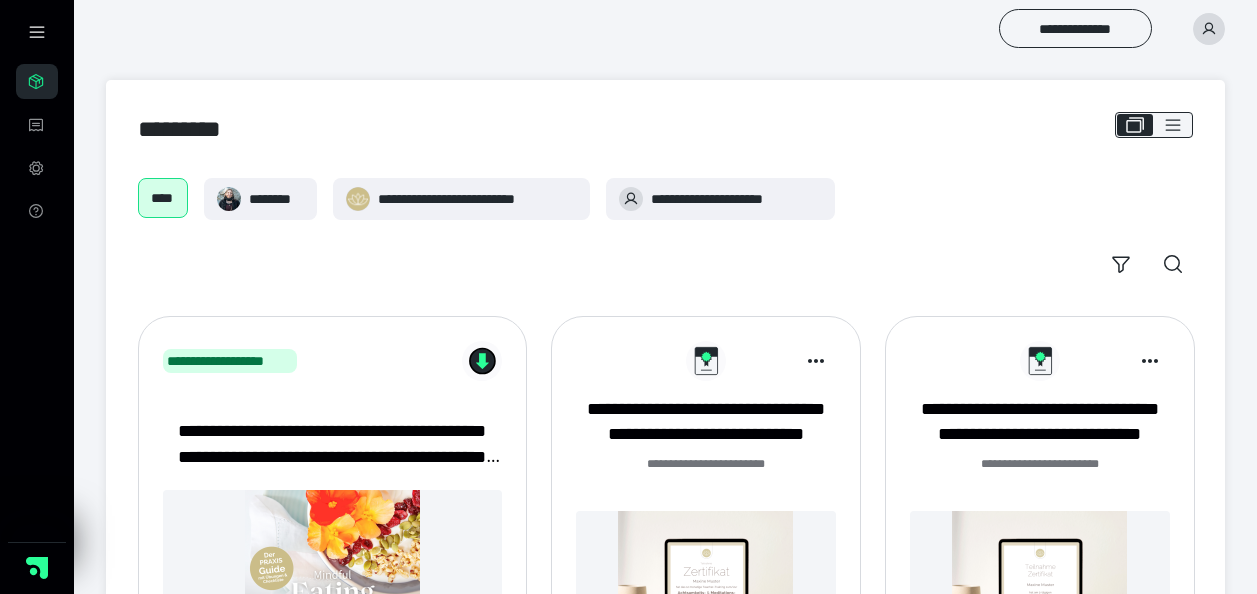 scroll, scrollTop: 198, scrollLeft: 0, axis: vertical 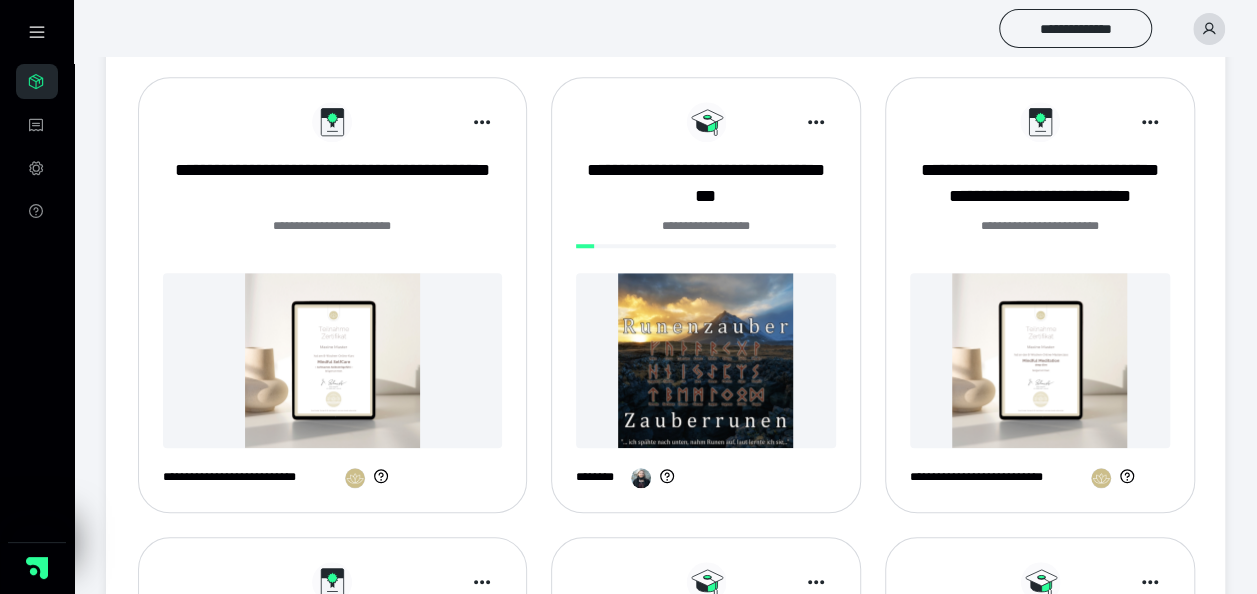 click at bounding box center (332, 360) 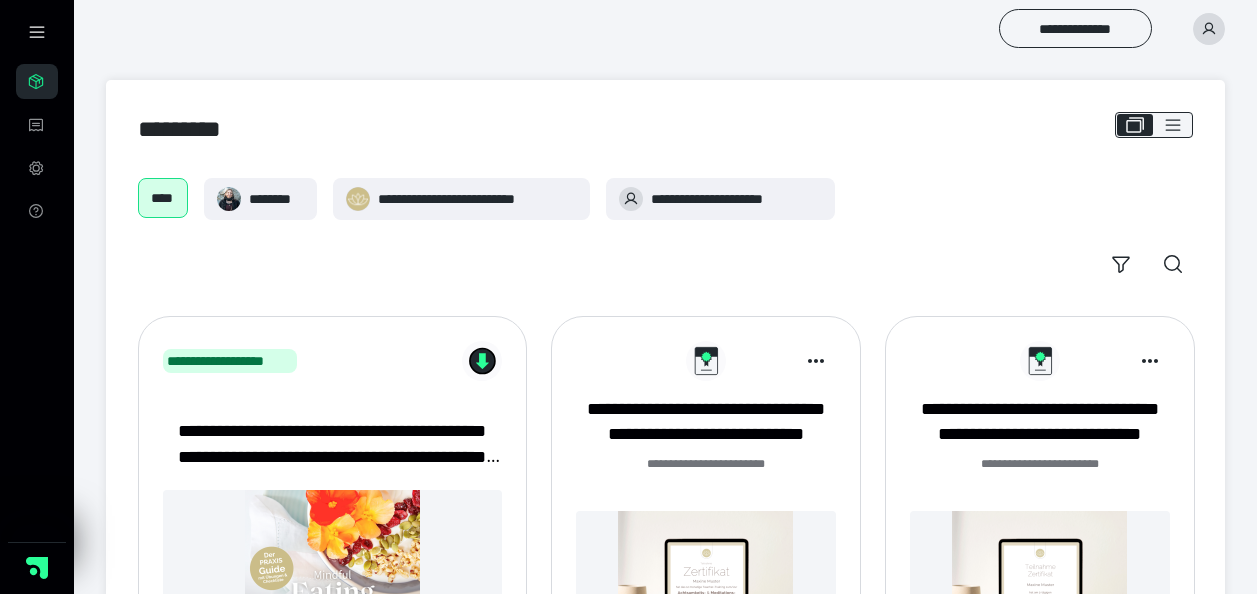 scroll, scrollTop: 698, scrollLeft: 0, axis: vertical 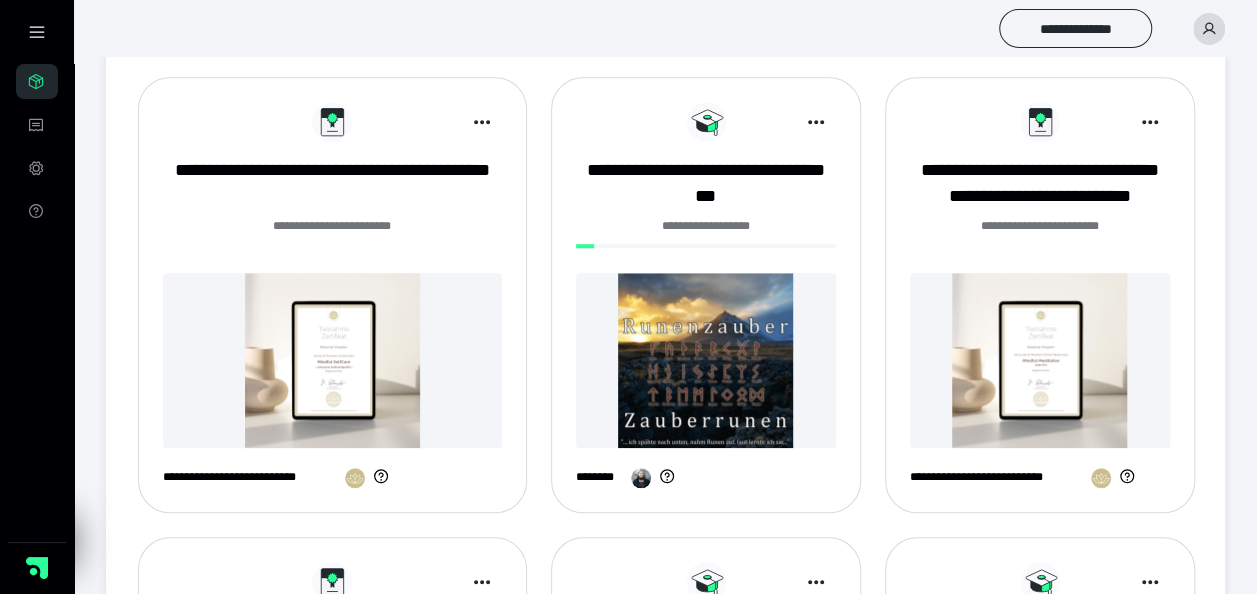 click at bounding box center (1040, 360) 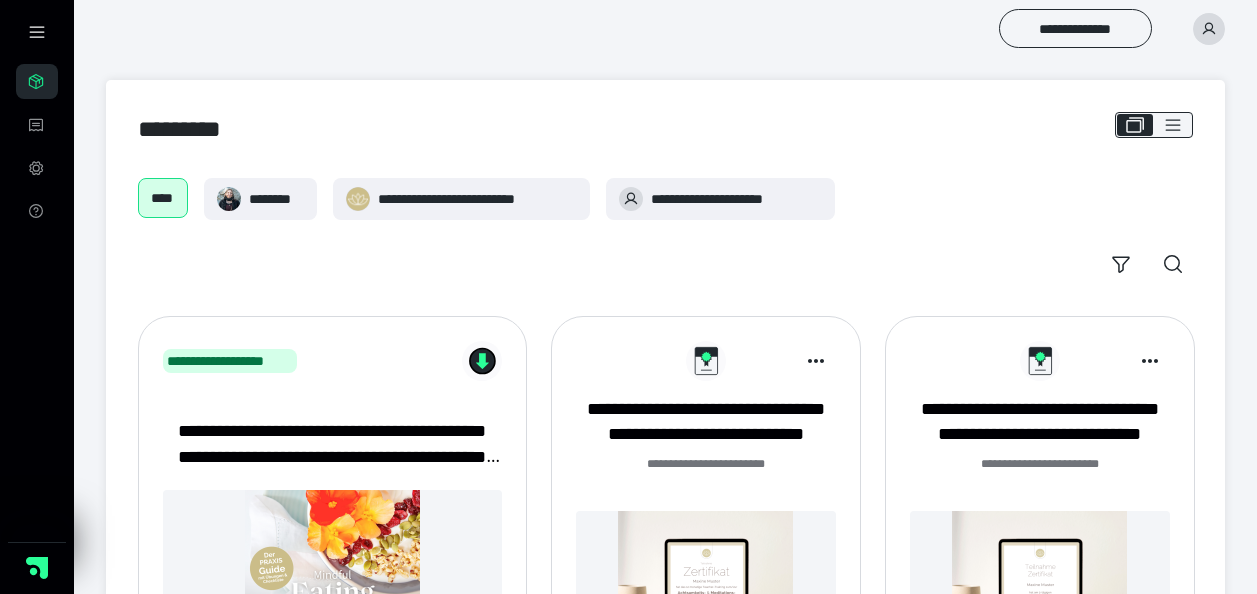 scroll, scrollTop: 698, scrollLeft: 0, axis: vertical 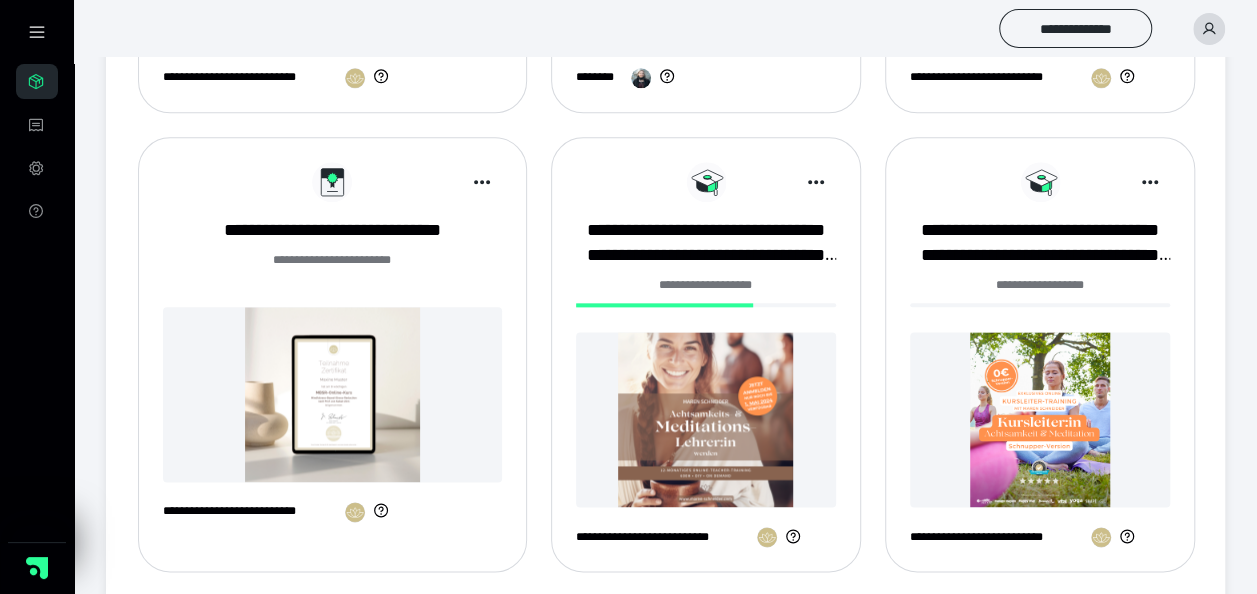 click at bounding box center [332, 394] 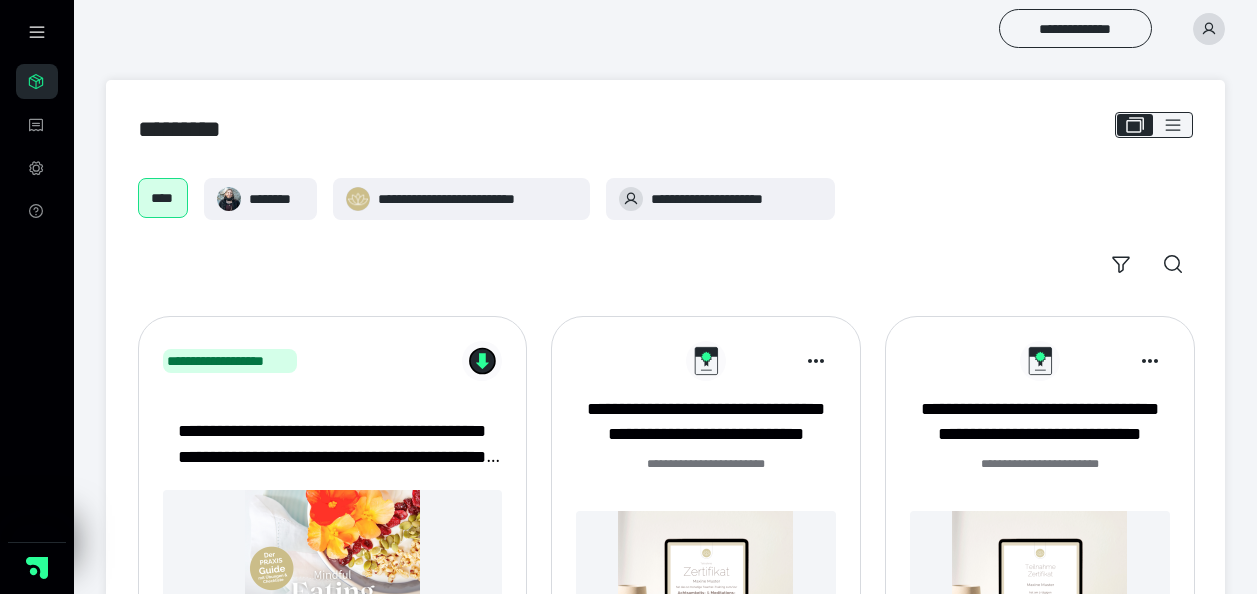 scroll, scrollTop: 1098, scrollLeft: 0, axis: vertical 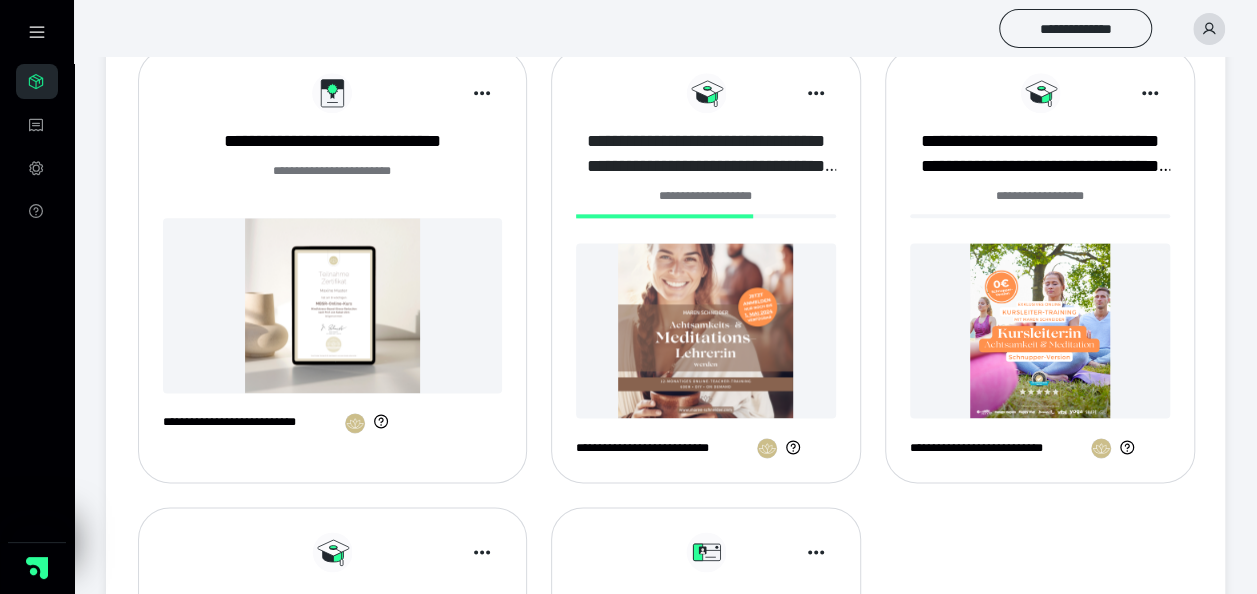 click on "**********" at bounding box center (706, 154) 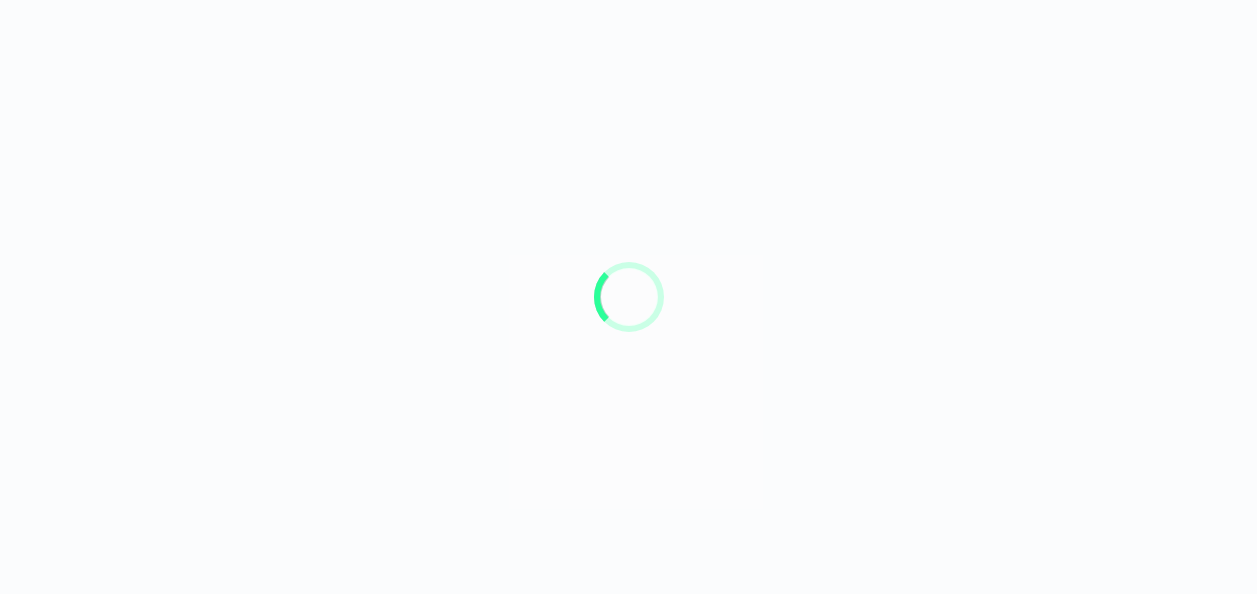 scroll, scrollTop: 0, scrollLeft: 0, axis: both 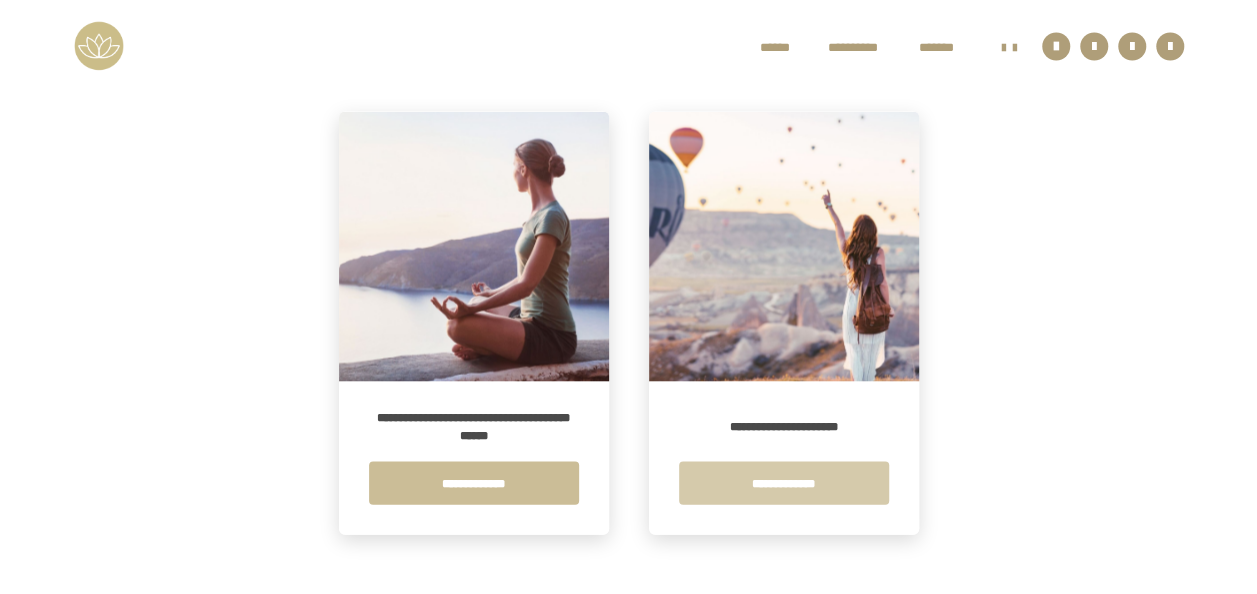 click on "**********" at bounding box center [784, 482] 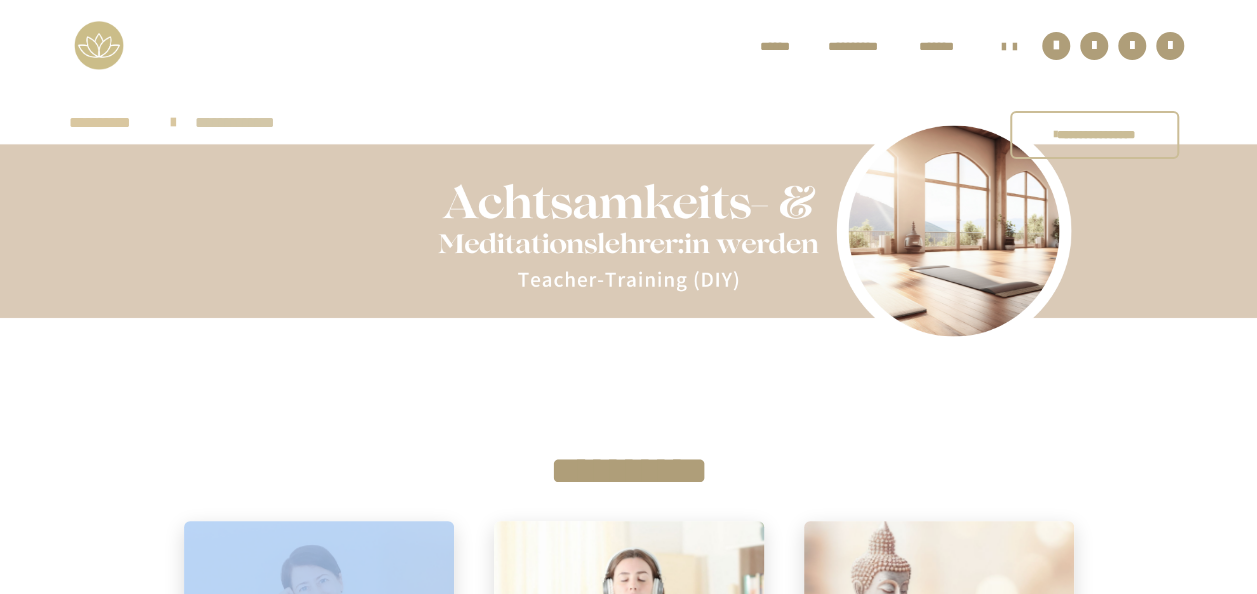 click on "**********" at bounding box center (629, 471) 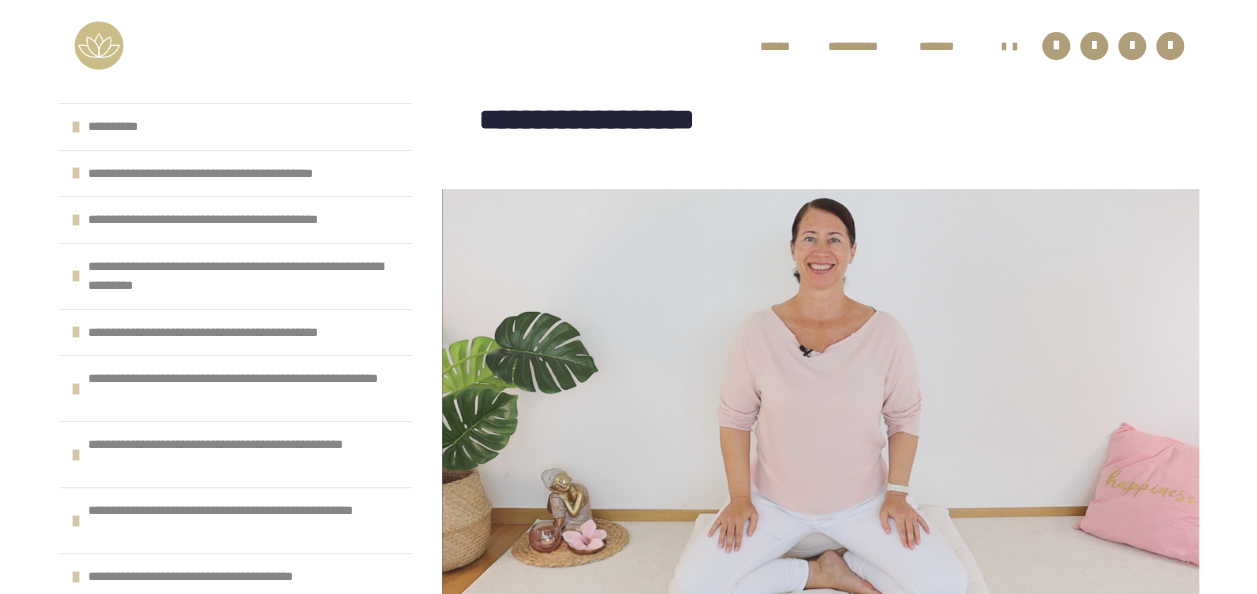 scroll, scrollTop: 158, scrollLeft: 0, axis: vertical 